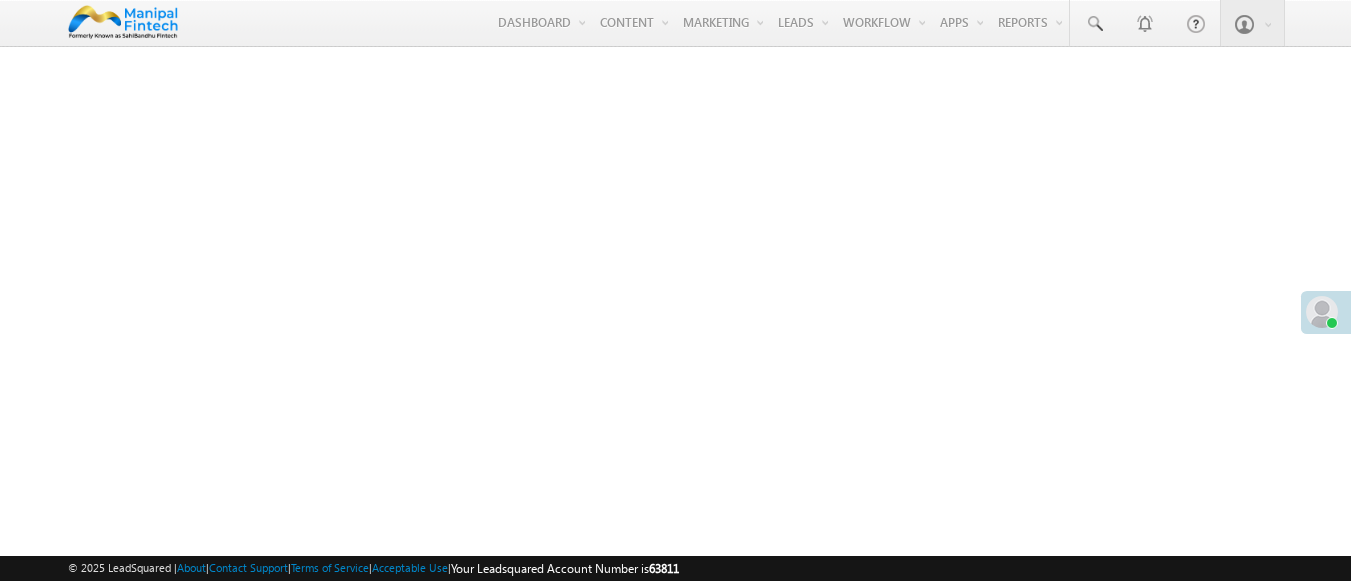 scroll, scrollTop: 0, scrollLeft: 0, axis: both 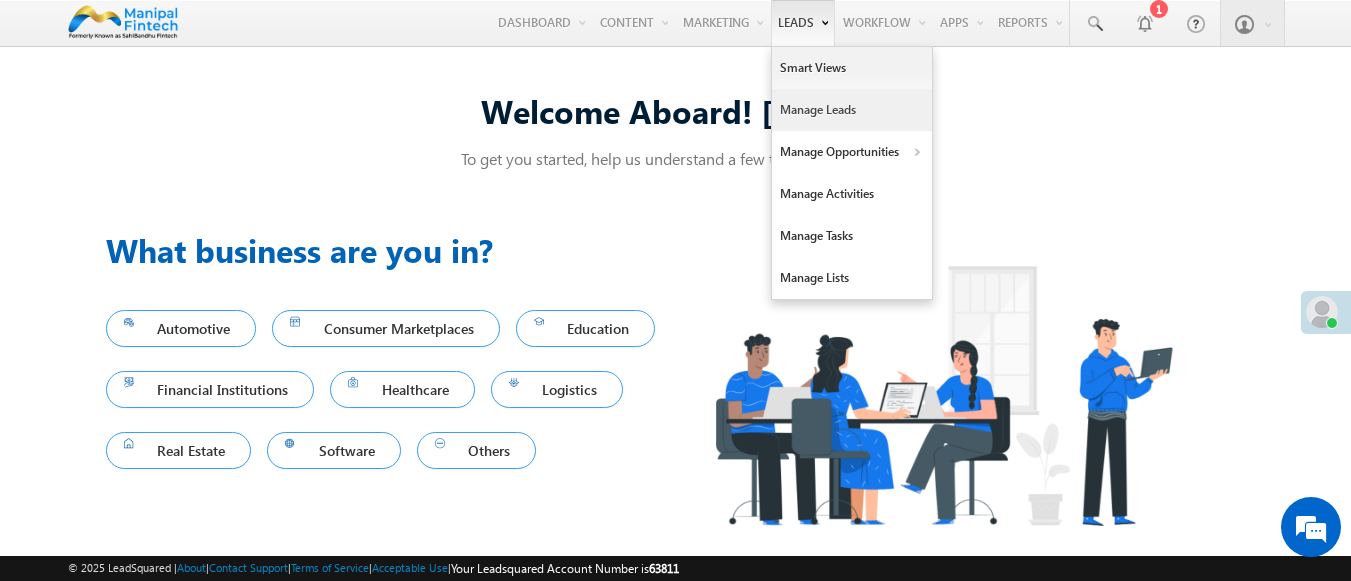 click on "Manage Leads" at bounding box center [852, 110] 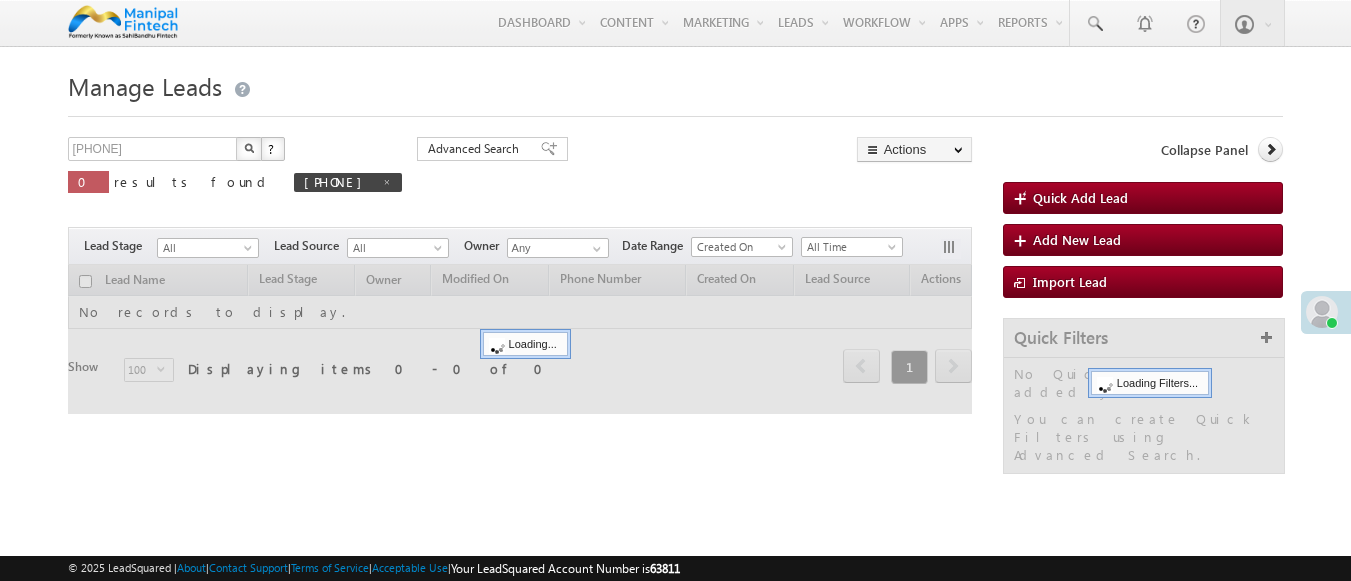 scroll, scrollTop: 0, scrollLeft: 0, axis: both 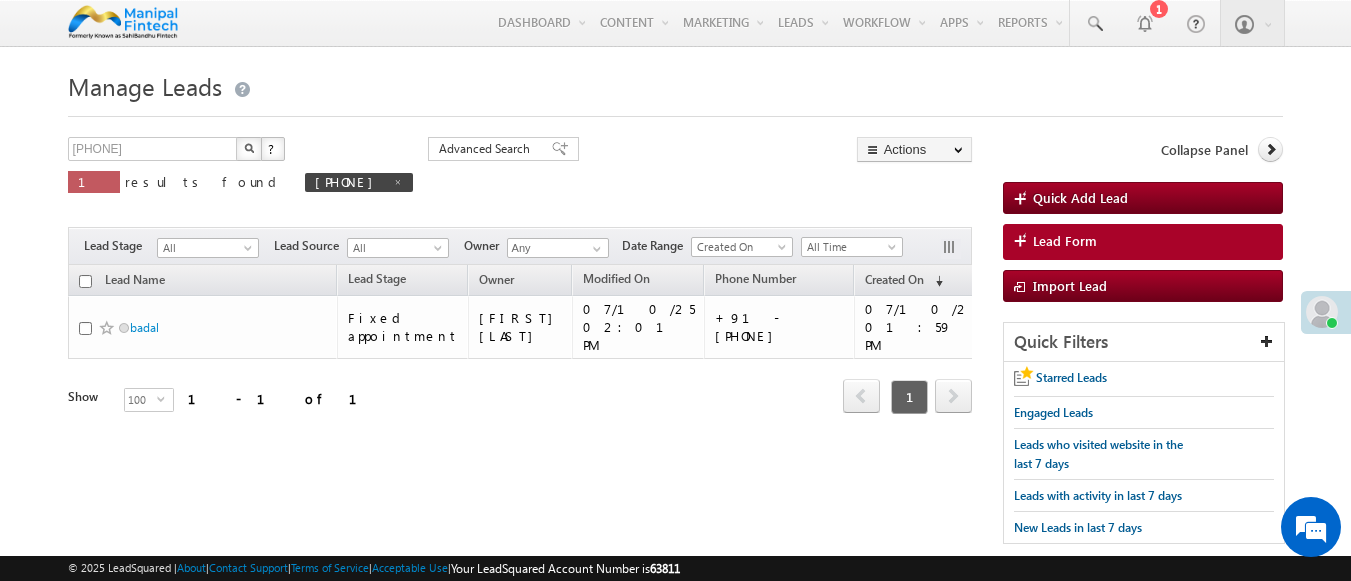 click on "Manage Leads" at bounding box center (676, 84) 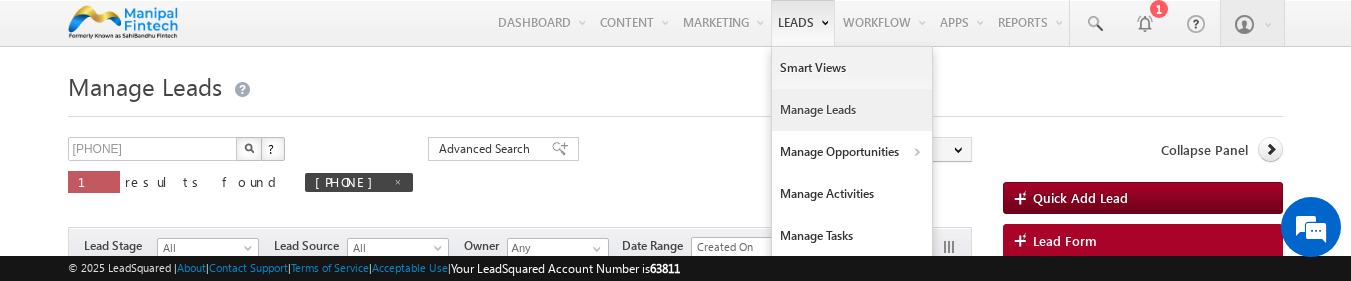 click on "Manage Leads" at bounding box center [852, 110] 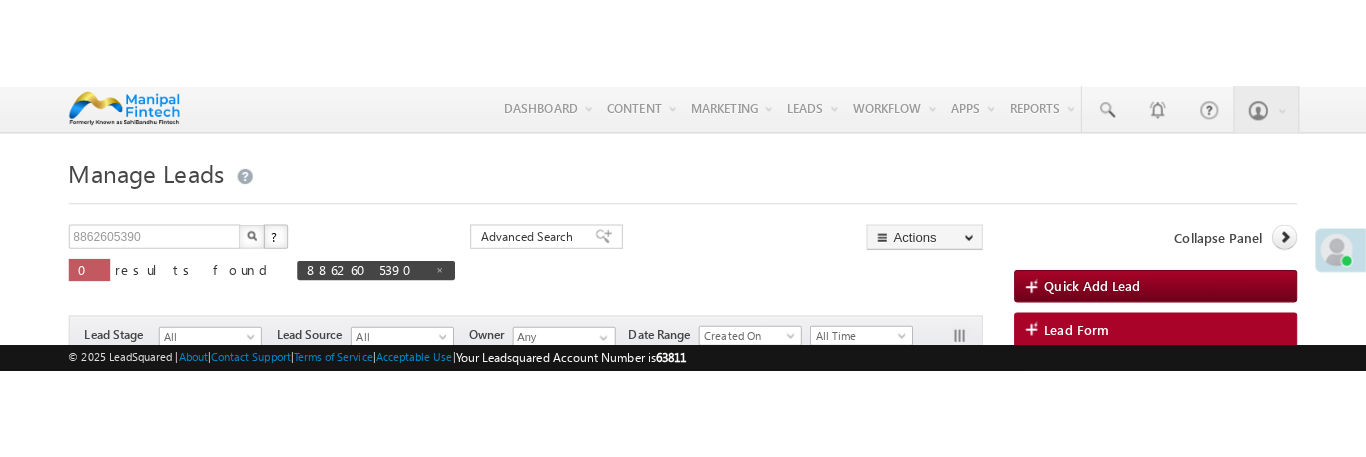 scroll, scrollTop: 0, scrollLeft: 0, axis: both 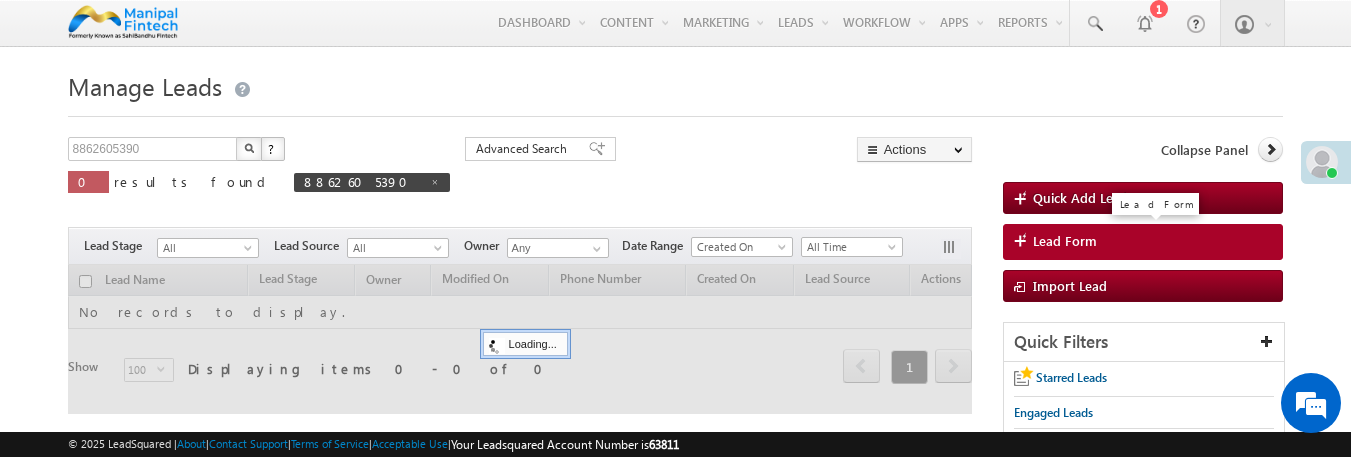 click on "Lead Form" at bounding box center (1065, 241) 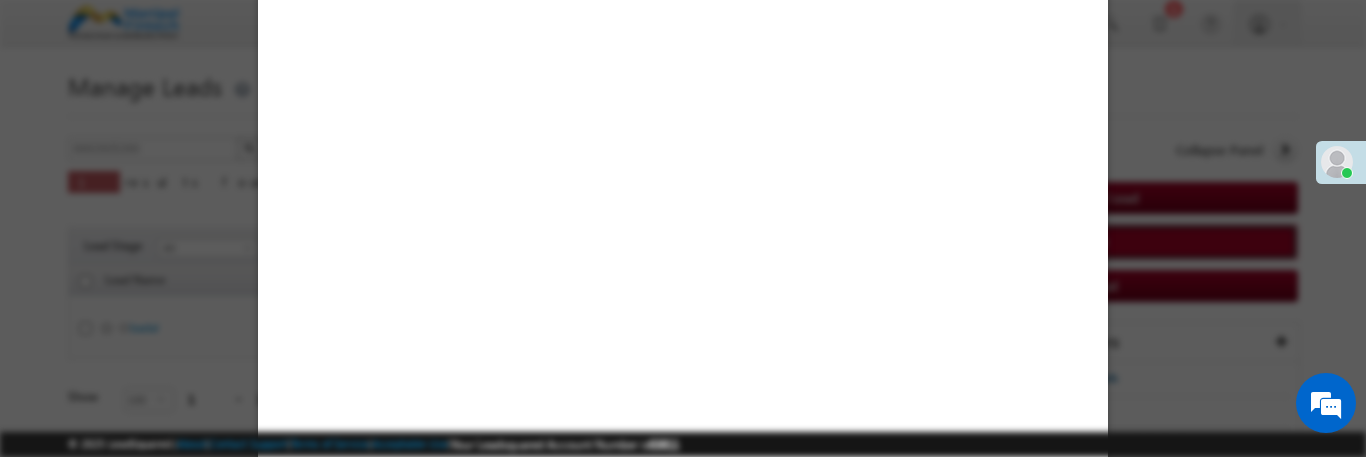 select on "Open" 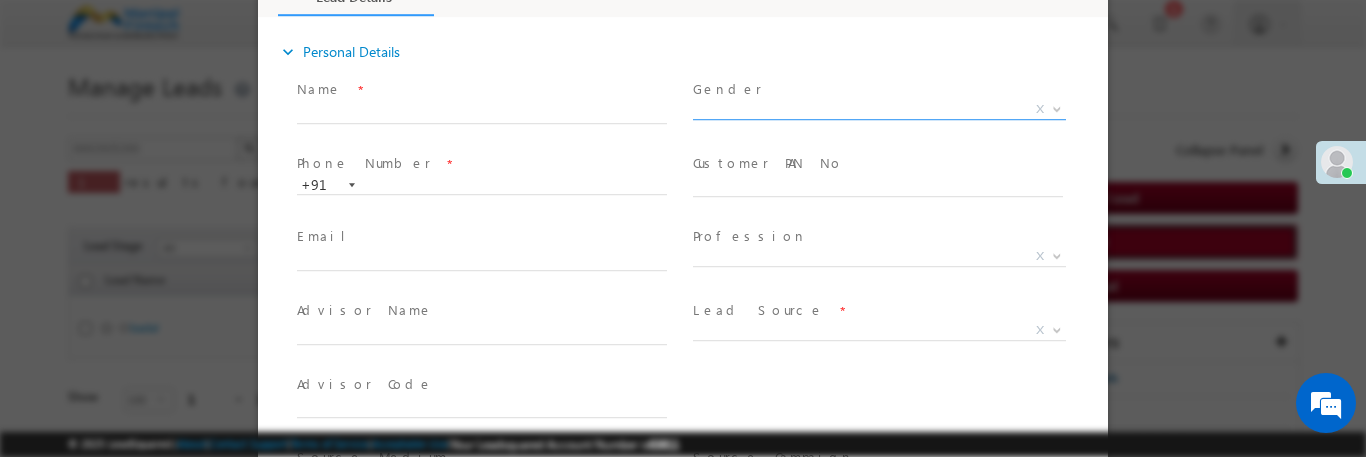 scroll, scrollTop: 0, scrollLeft: 0, axis: both 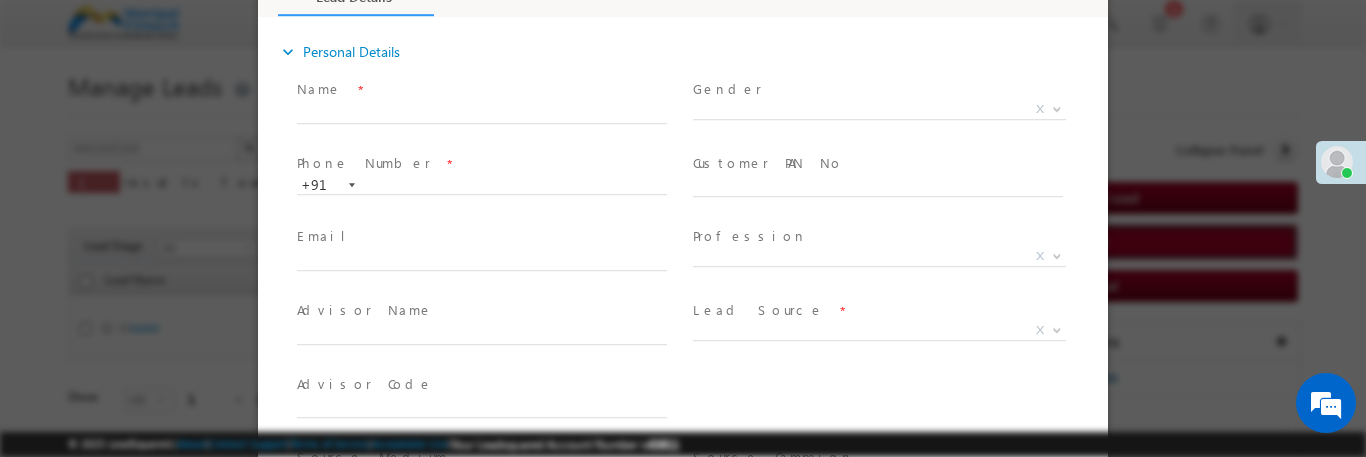 type on "07/10/25 3:36 PM" 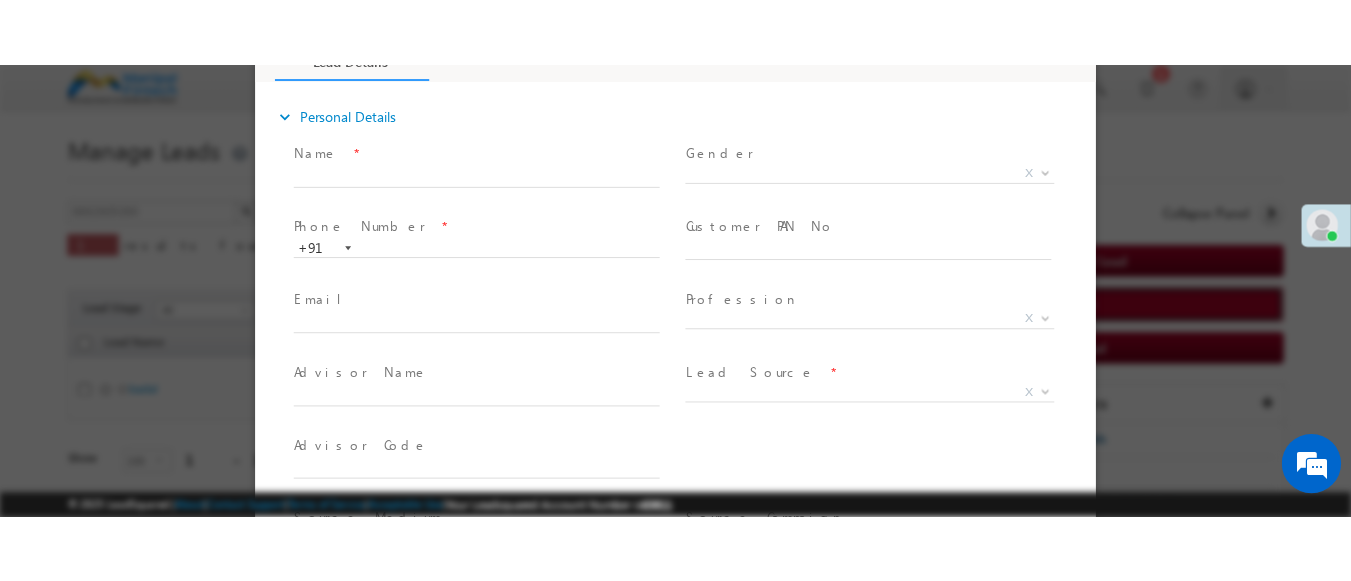 scroll, scrollTop: 0, scrollLeft: 0, axis: both 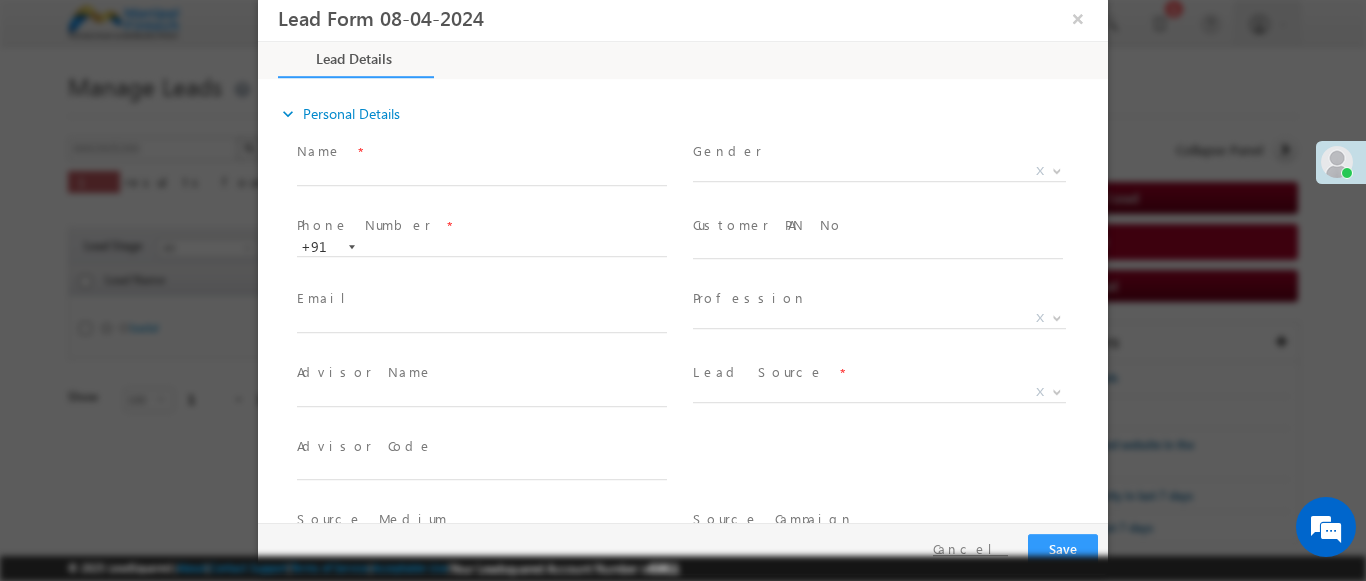 click on "Cancel" at bounding box center [970, 549] 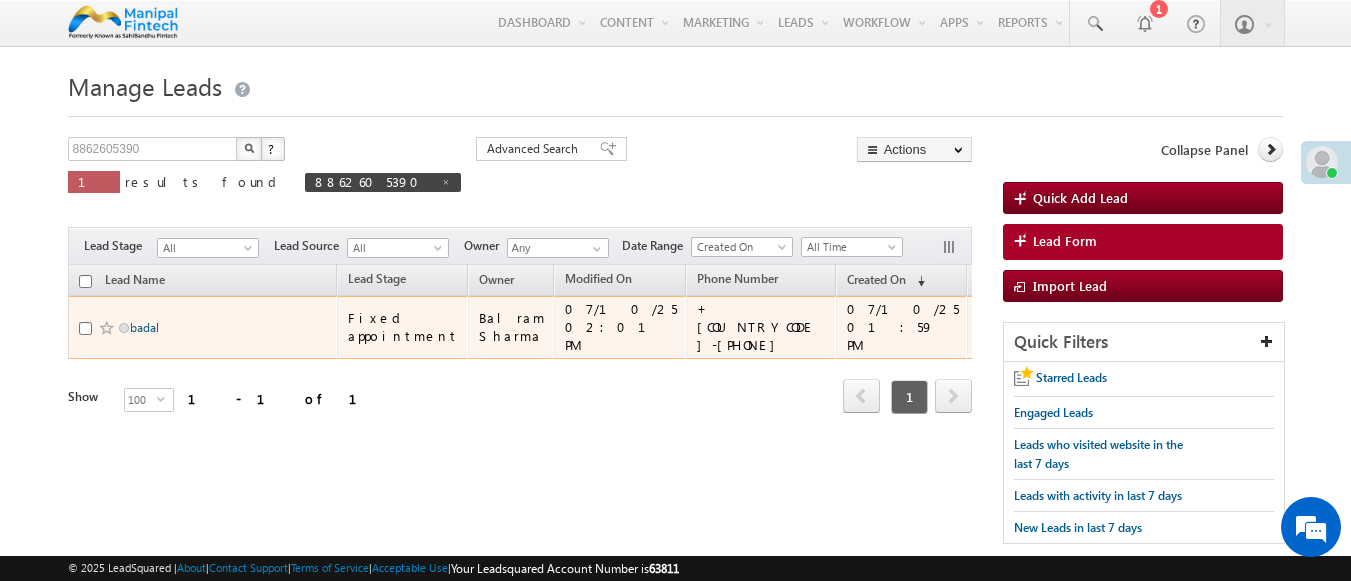 click on "badal" at bounding box center (144, 327) 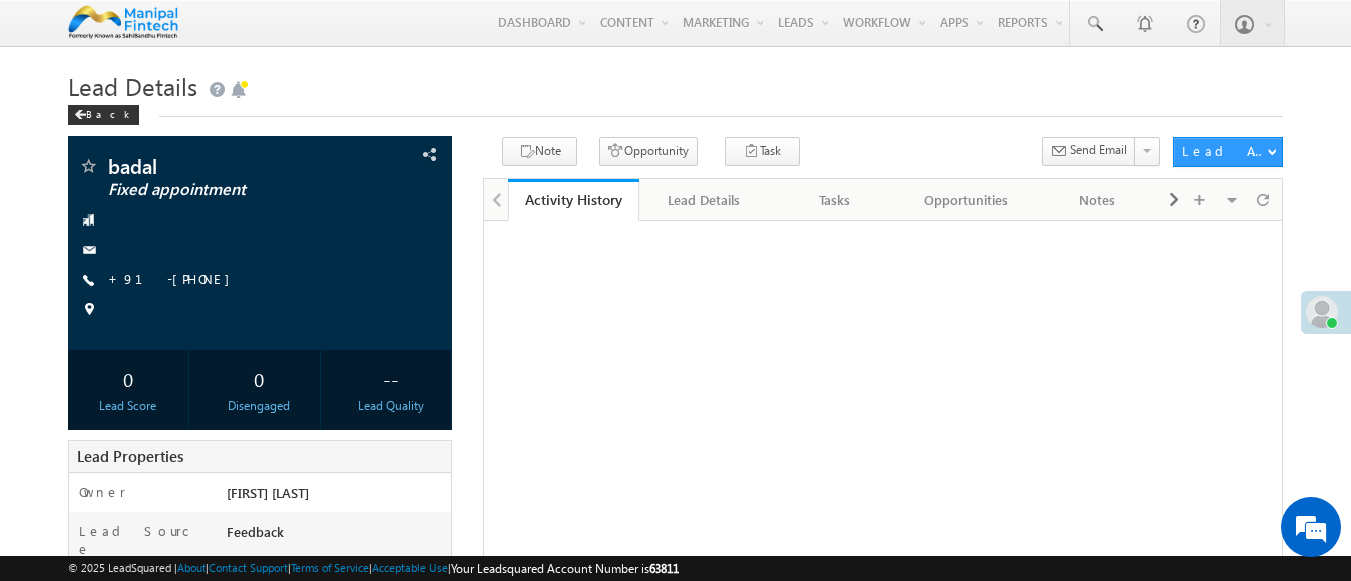 scroll, scrollTop: 0, scrollLeft: 0, axis: both 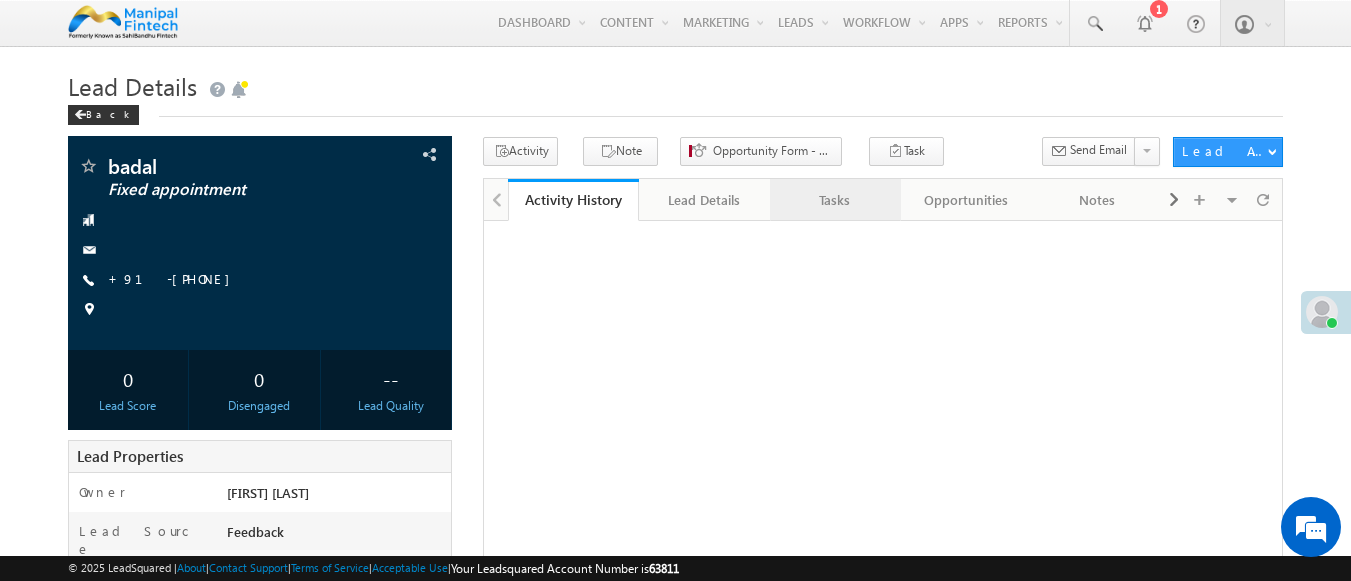 click on "Tasks" at bounding box center [834, 200] 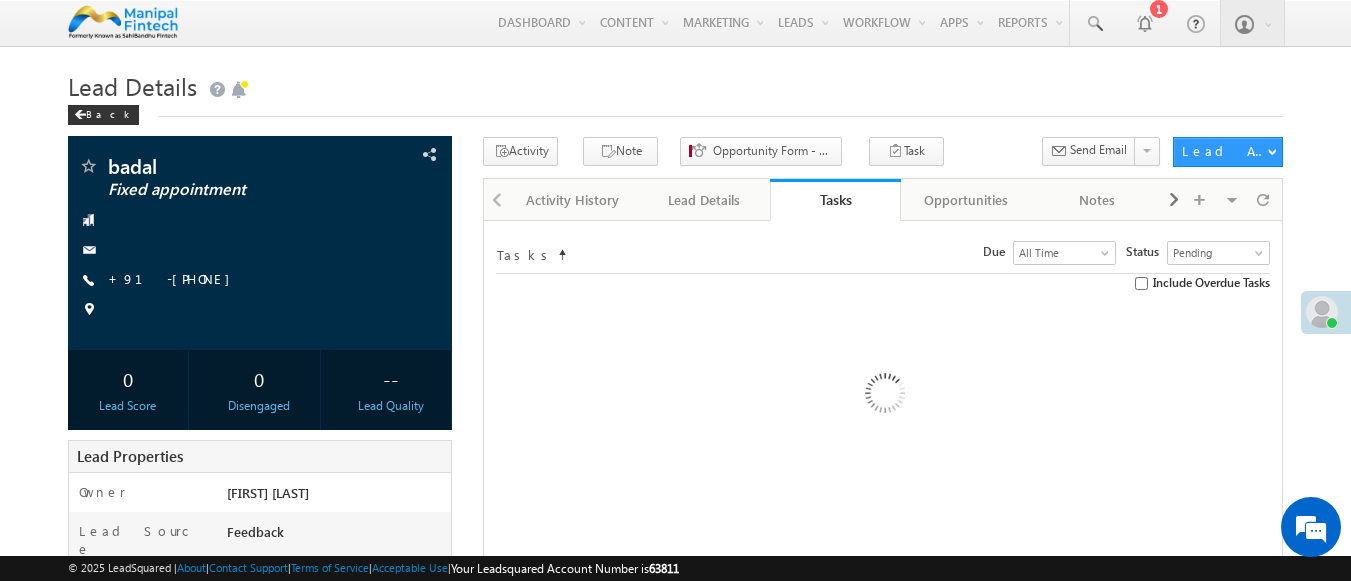 scroll, scrollTop: 0, scrollLeft: 0, axis: both 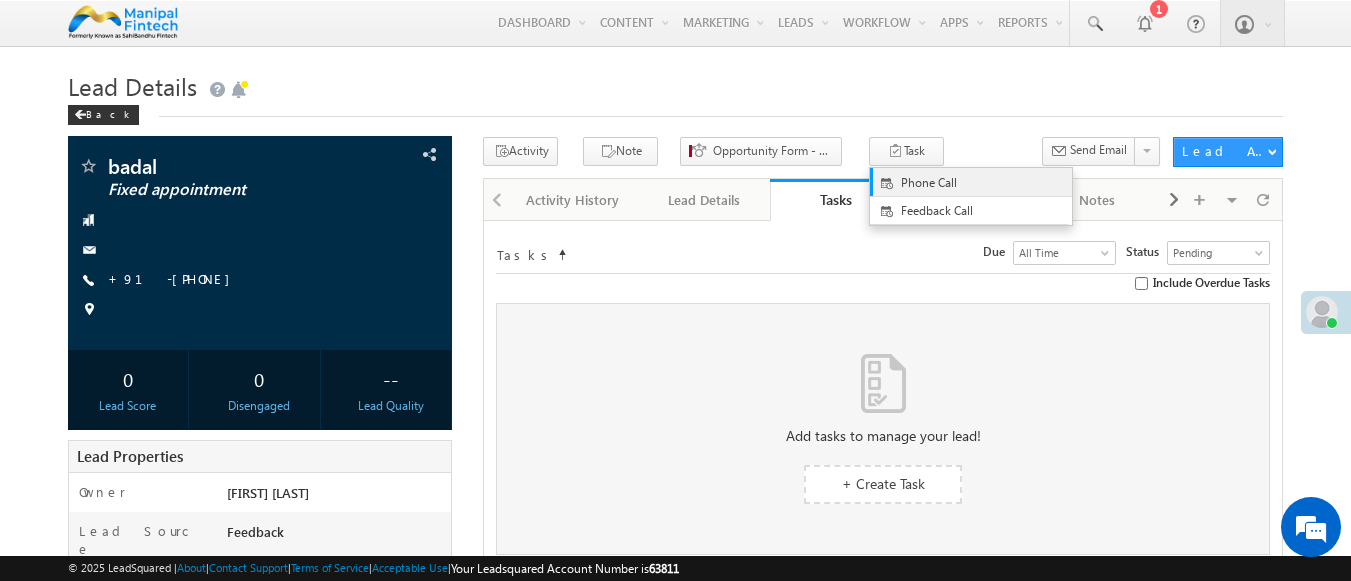 click on "Phone Call" at bounding box center (987, 183) 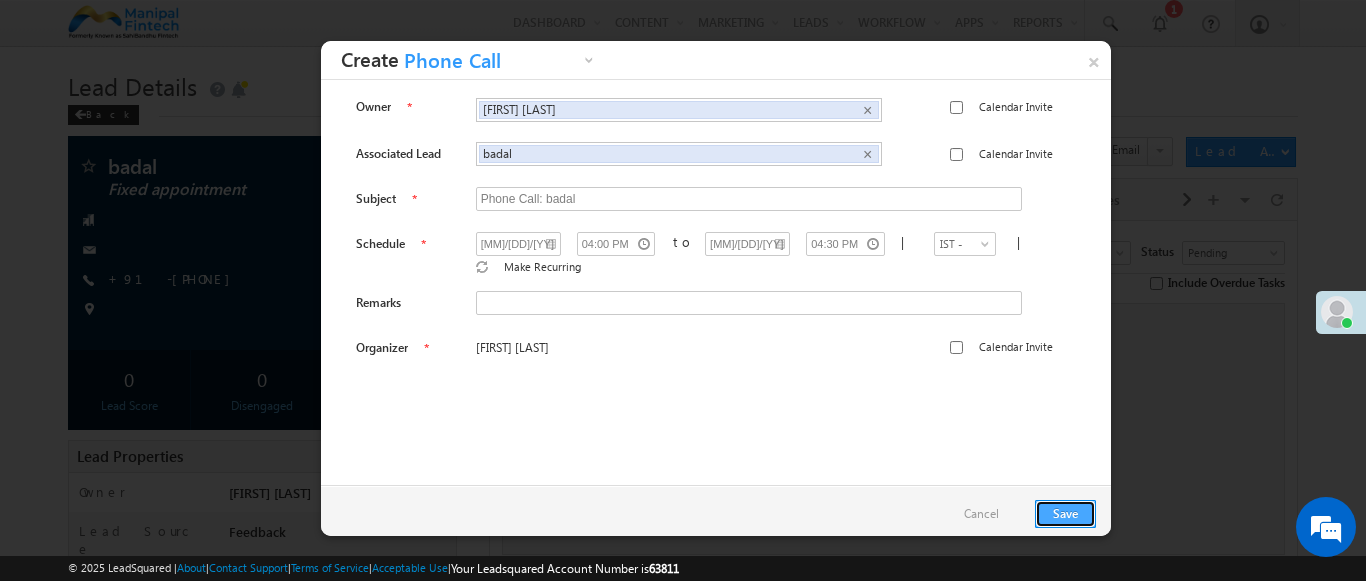 click on "Save" at bounding box center [1065, 514] 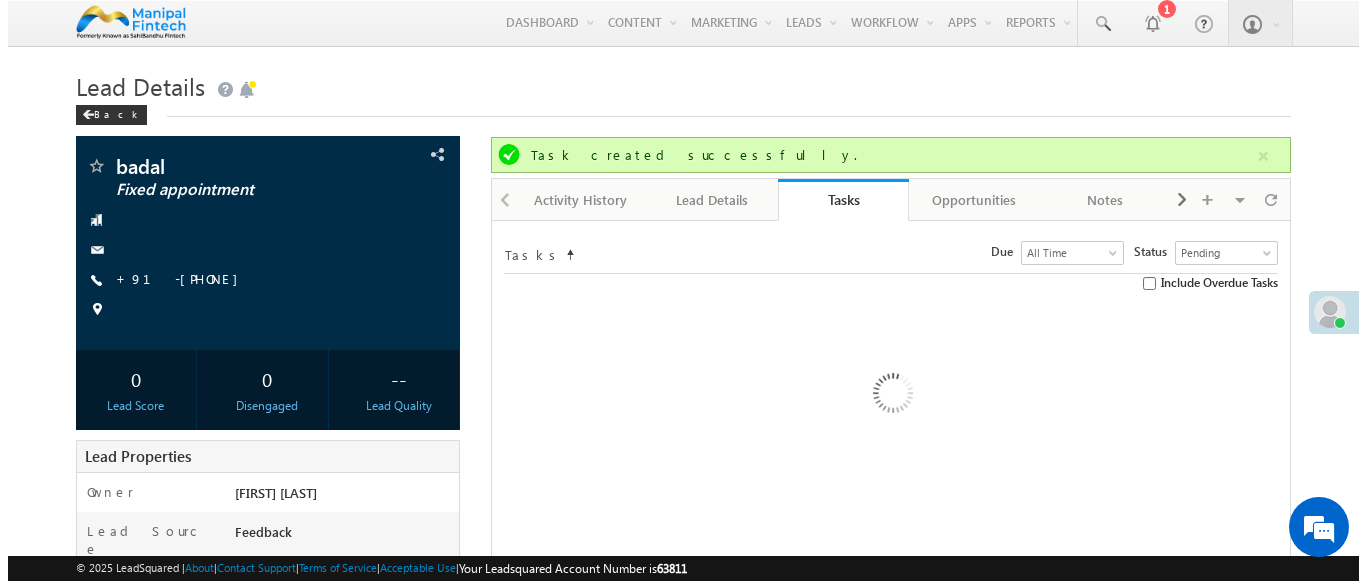 scroll, scrollTop: 0, scrollLeft: 0, axis: both 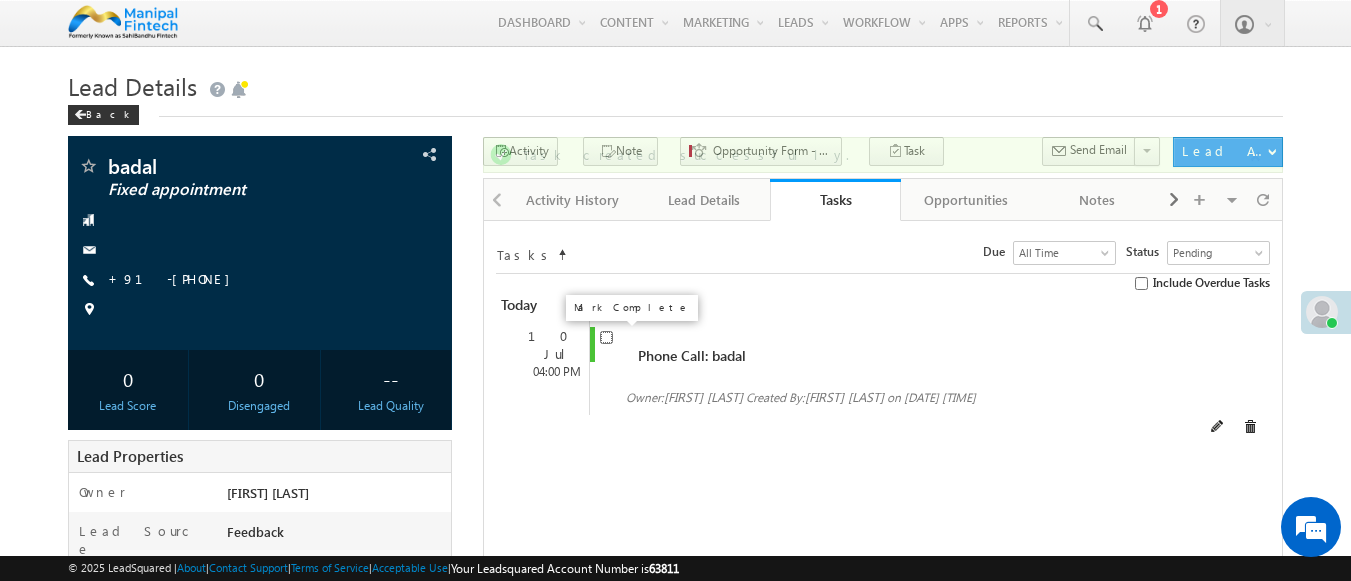 click at bounding box center [606, 337] 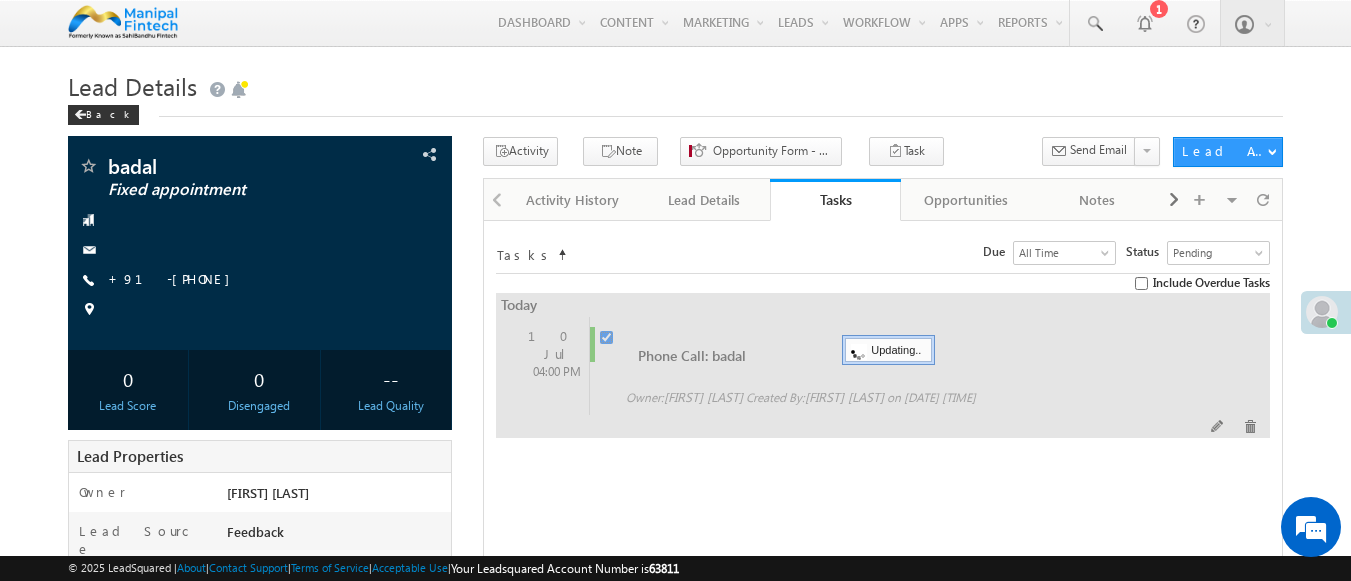 checkbox on "false" 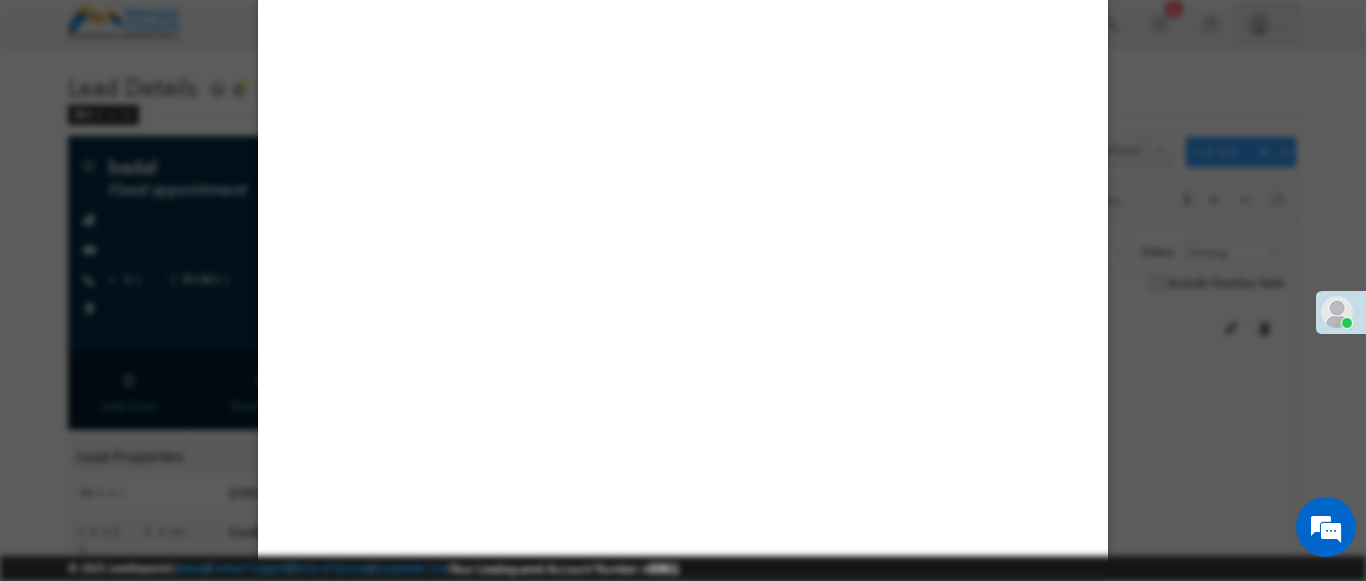 select on "[CITY]" 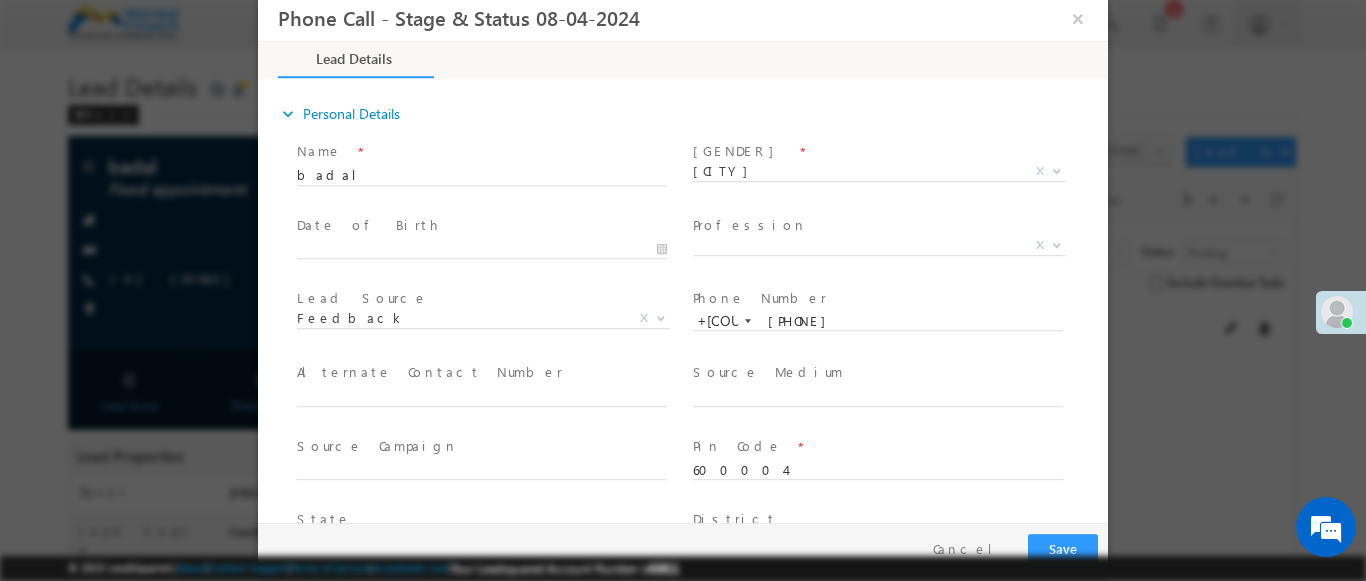 scroll, scrollTop: 0, scrollLeft: 0, axis: both 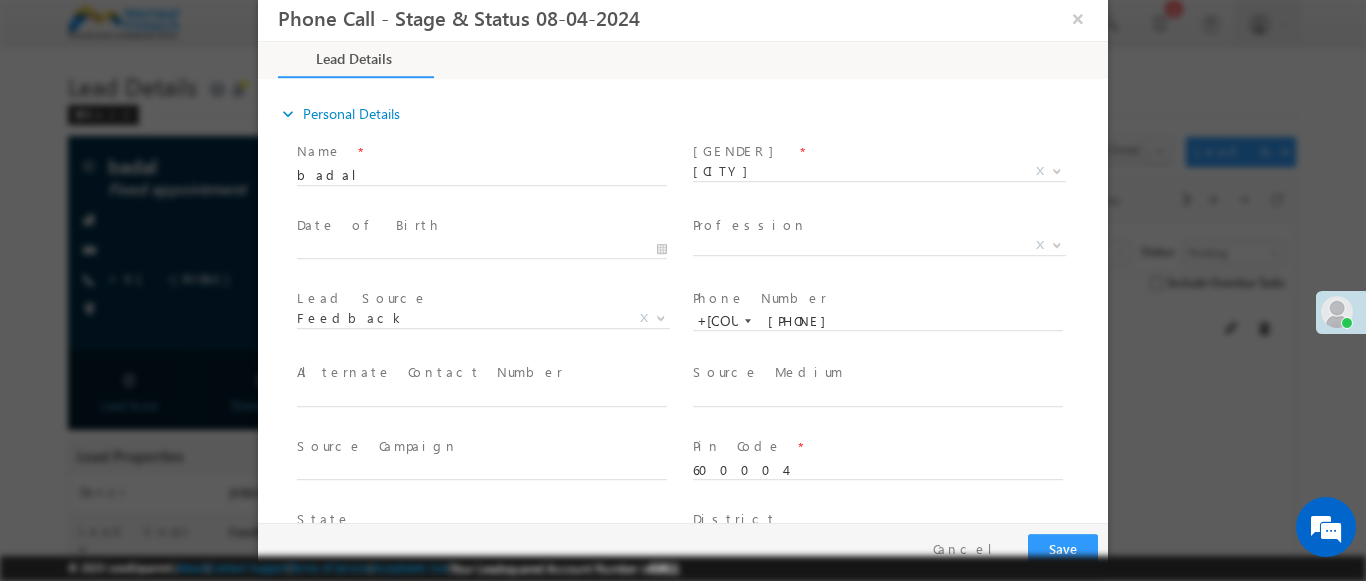 type on "[MM]/[DD]/[YY] [H]:[MM] [AM/PM]" 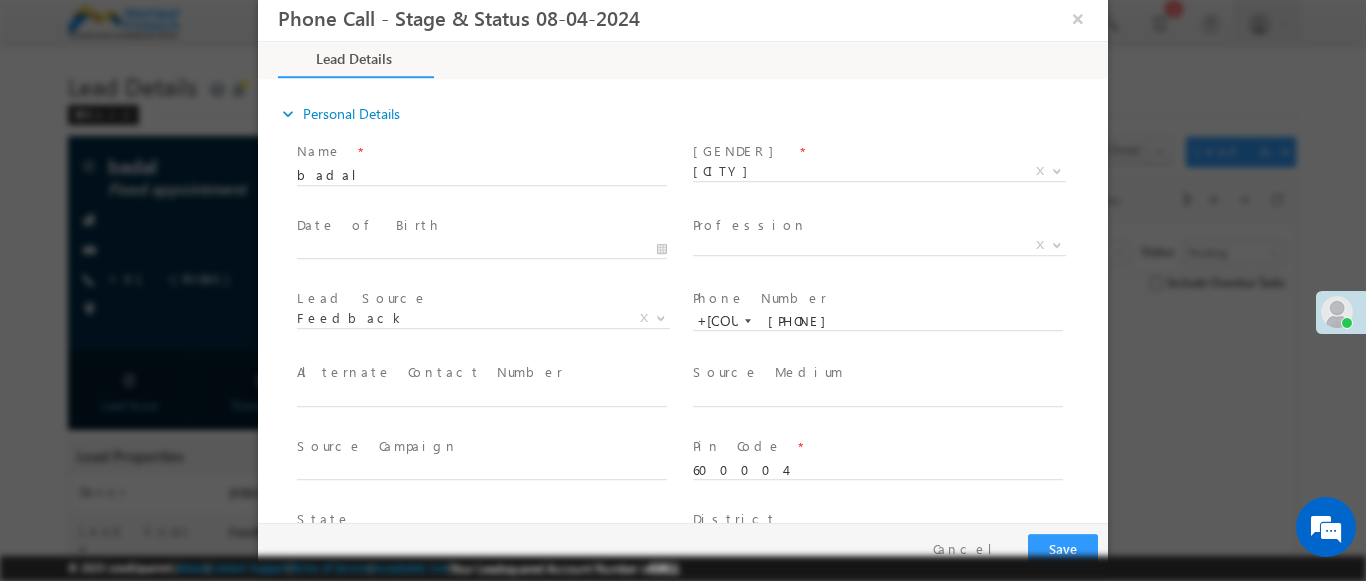 click at bounding box center [683, 290] 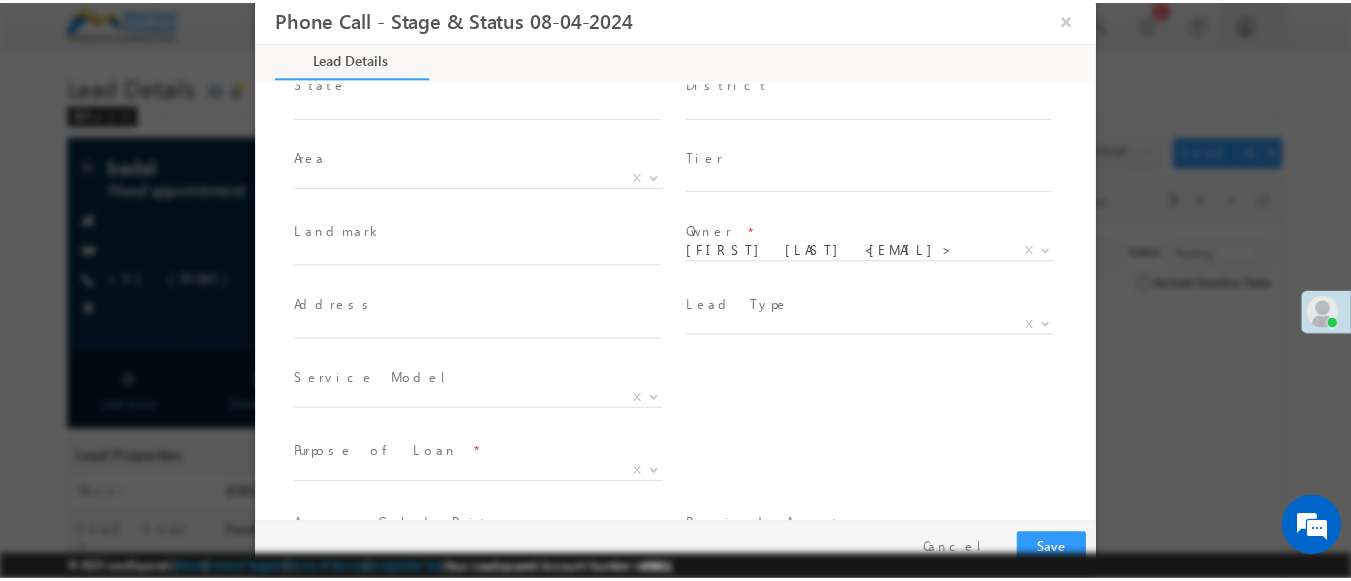 scroll, scrollTop: 473, scrollLeft: 0, axis: vertical 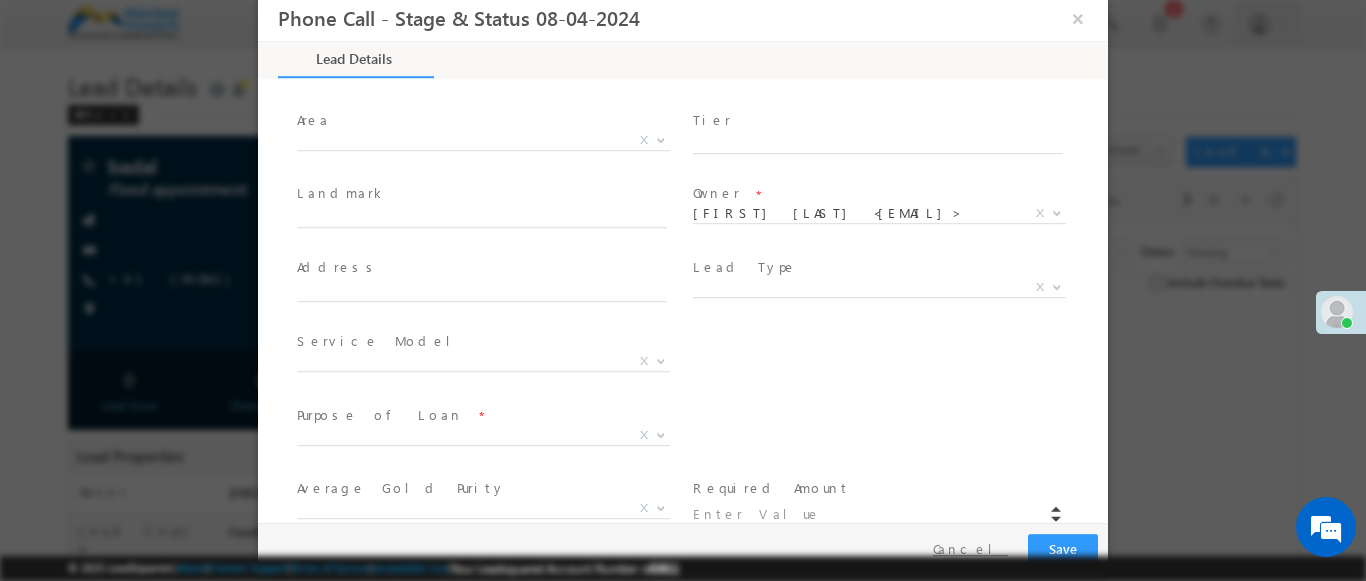 click on "Cancel" at bounding box center (970, 549) 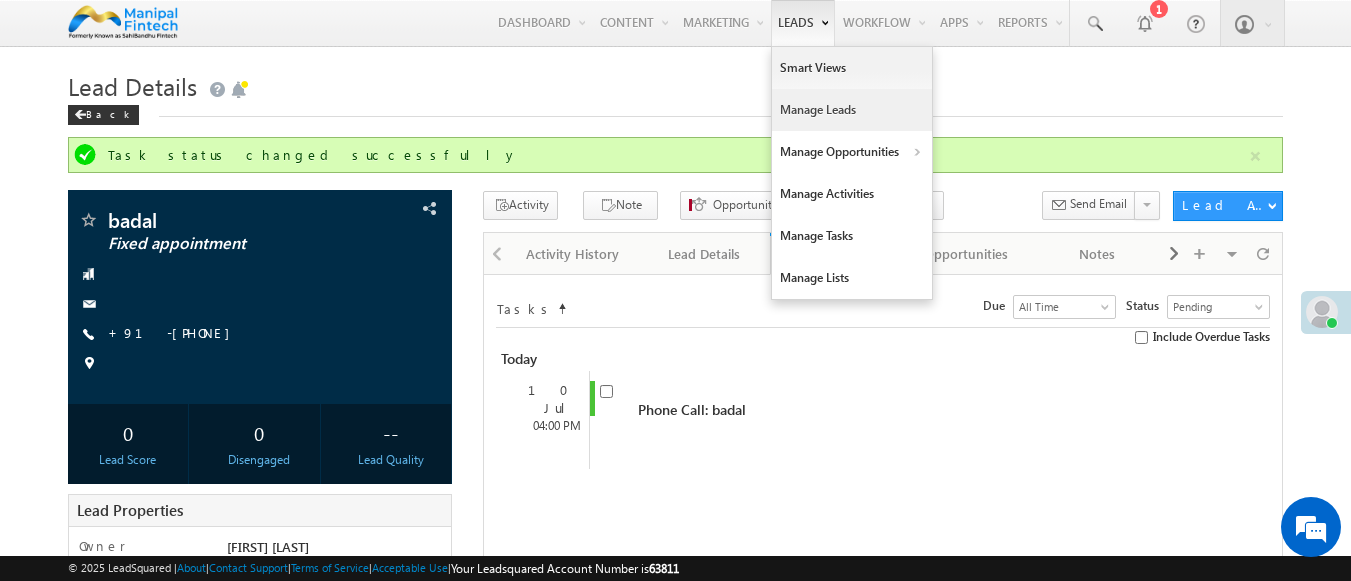 click on "Manage Leads" at bounding box center (852, 110) 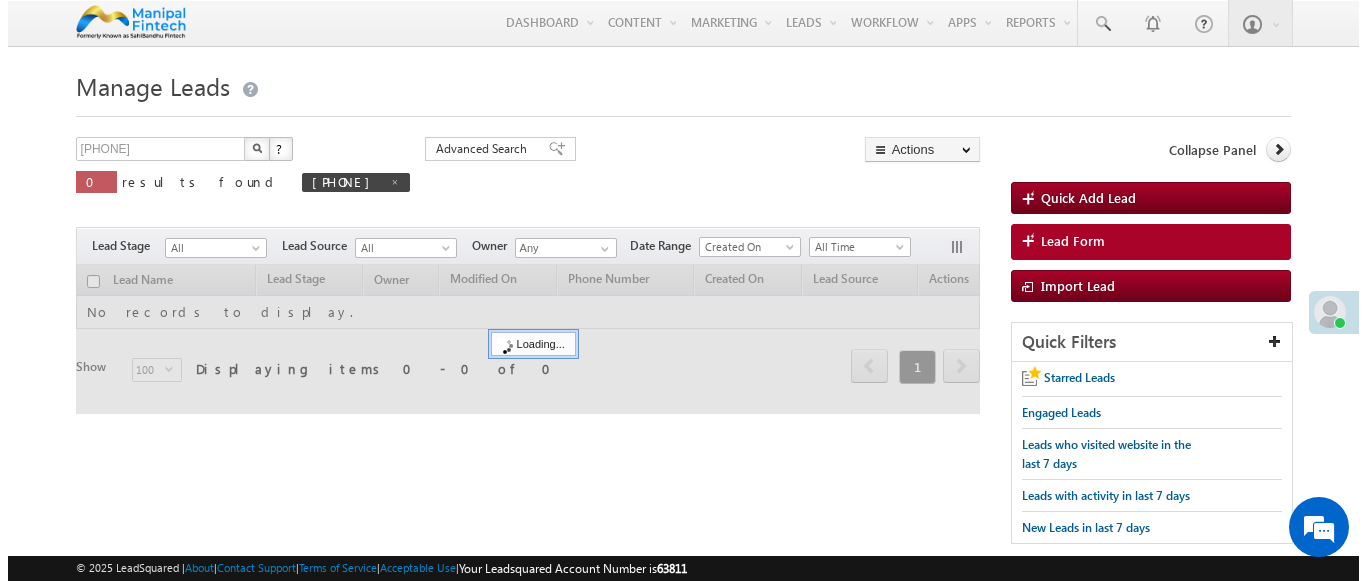 scroll, scrollTop: 0, scrollLeft: 0, axis: both 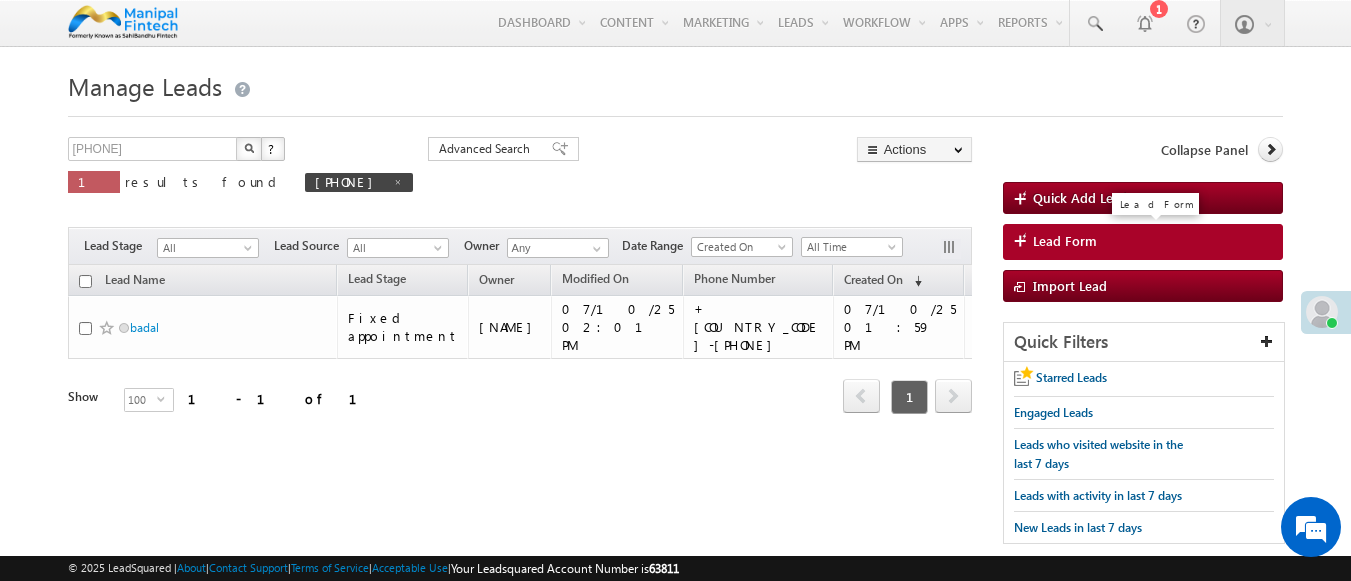 click on "Lead Form" at bounding box center [1065, 241] 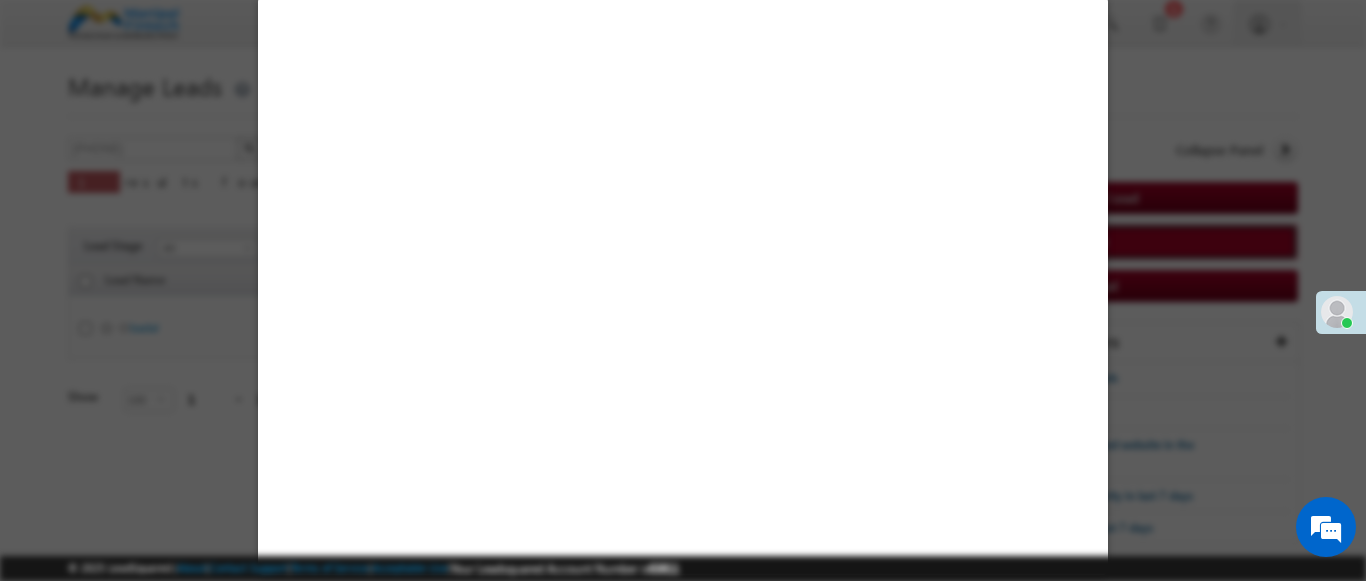 select on "Open" 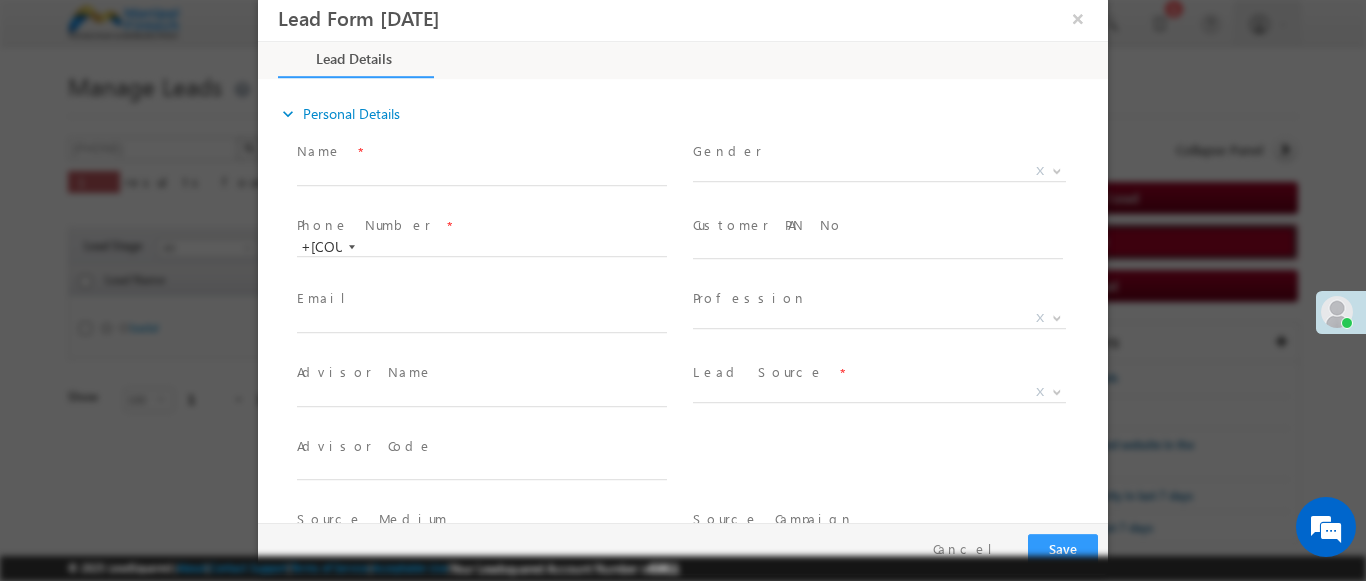 scroll, scrollTop: 0, scrollLeft: 0, axis: both 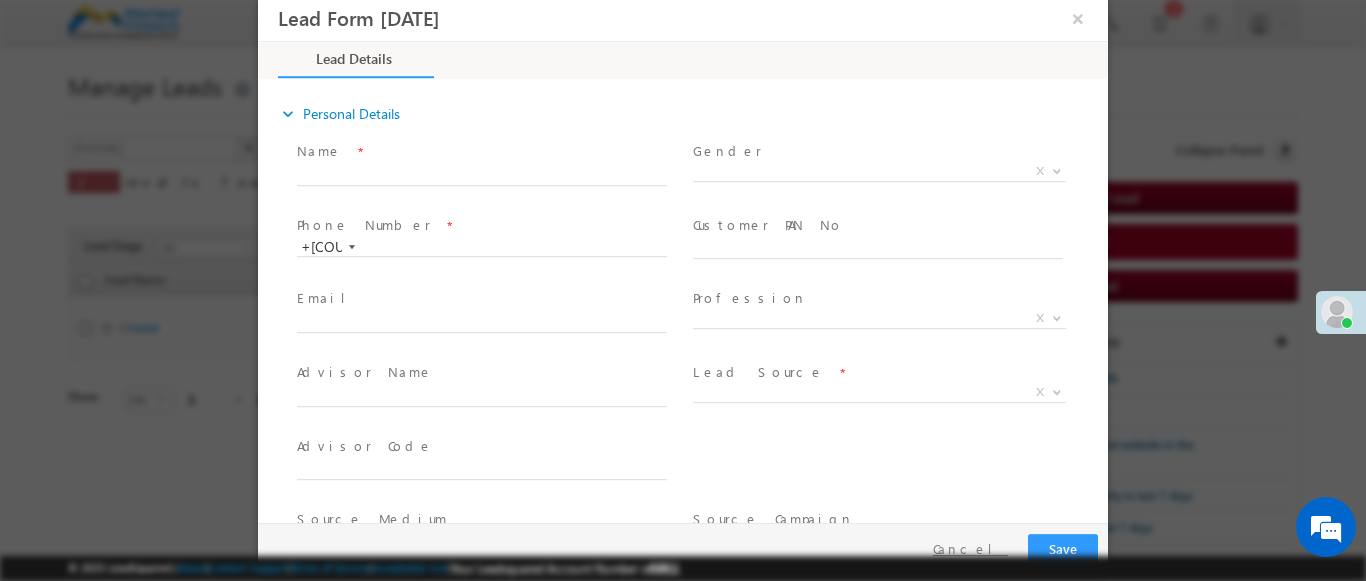 click on "Cancel" at bounding box center (970, 549) 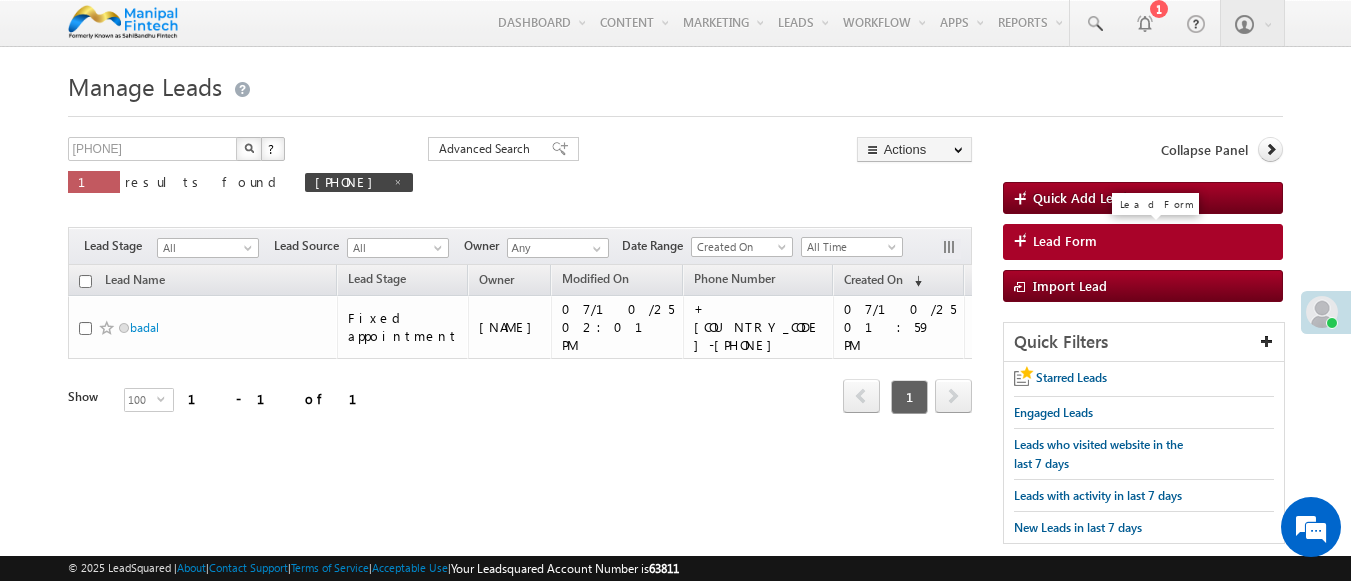 click on "Lead Form" at bounding box center (1143, 242) 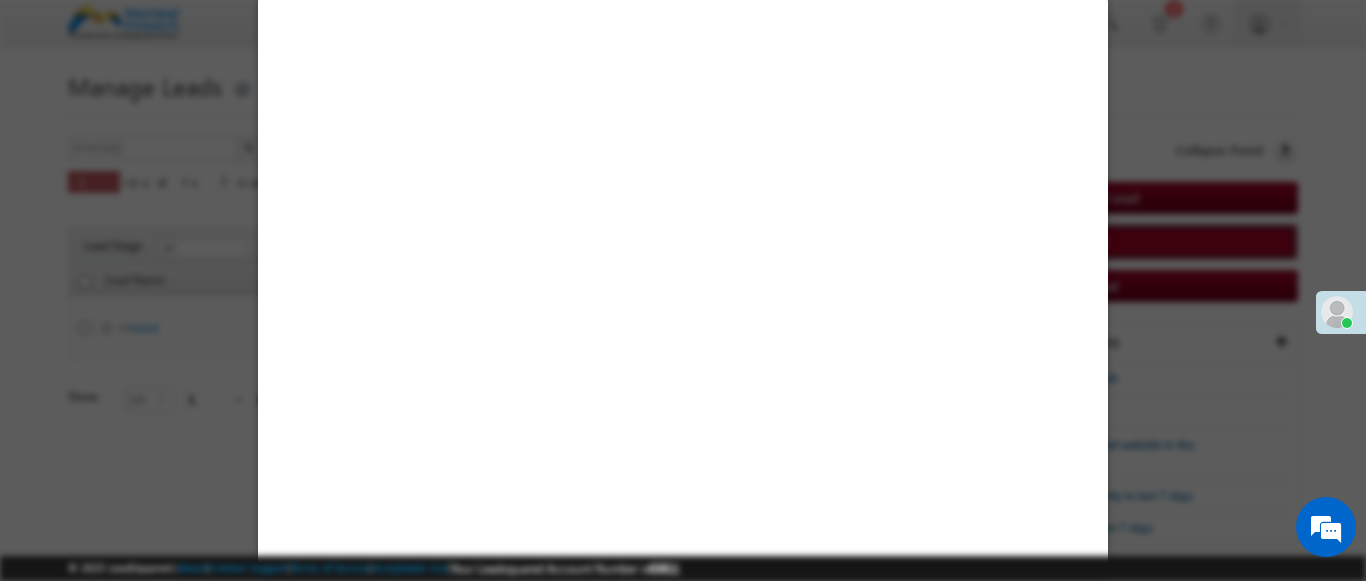 select on "Open" 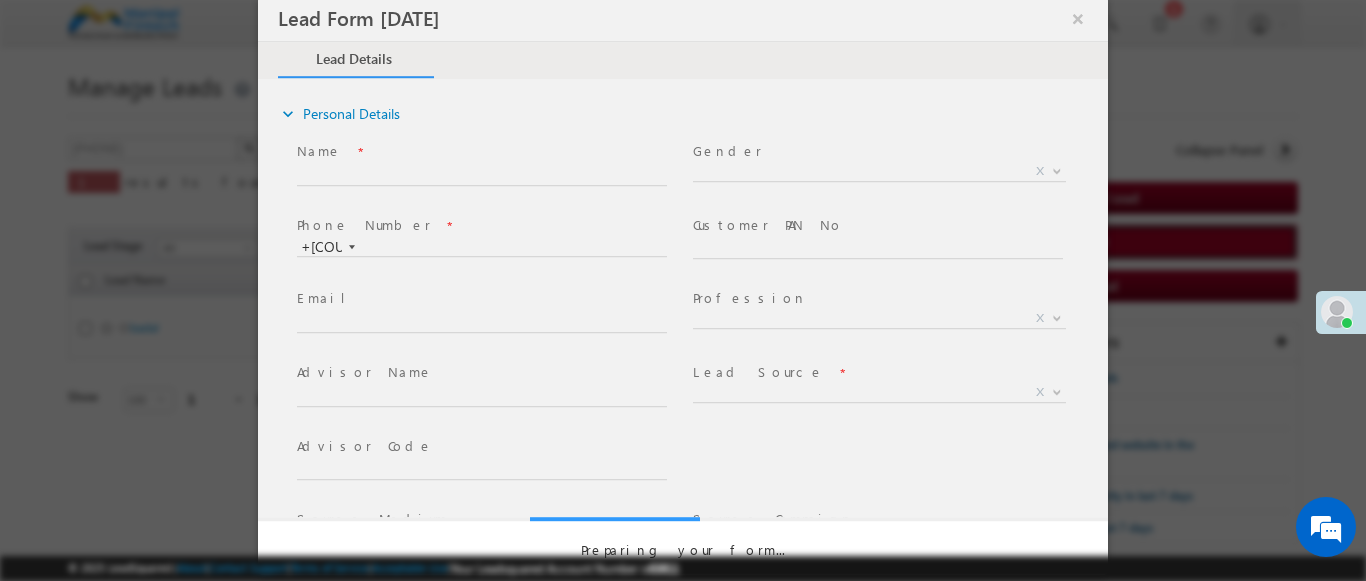 scroll, scrollTop: 0, scrollLeft: 0, axis: both 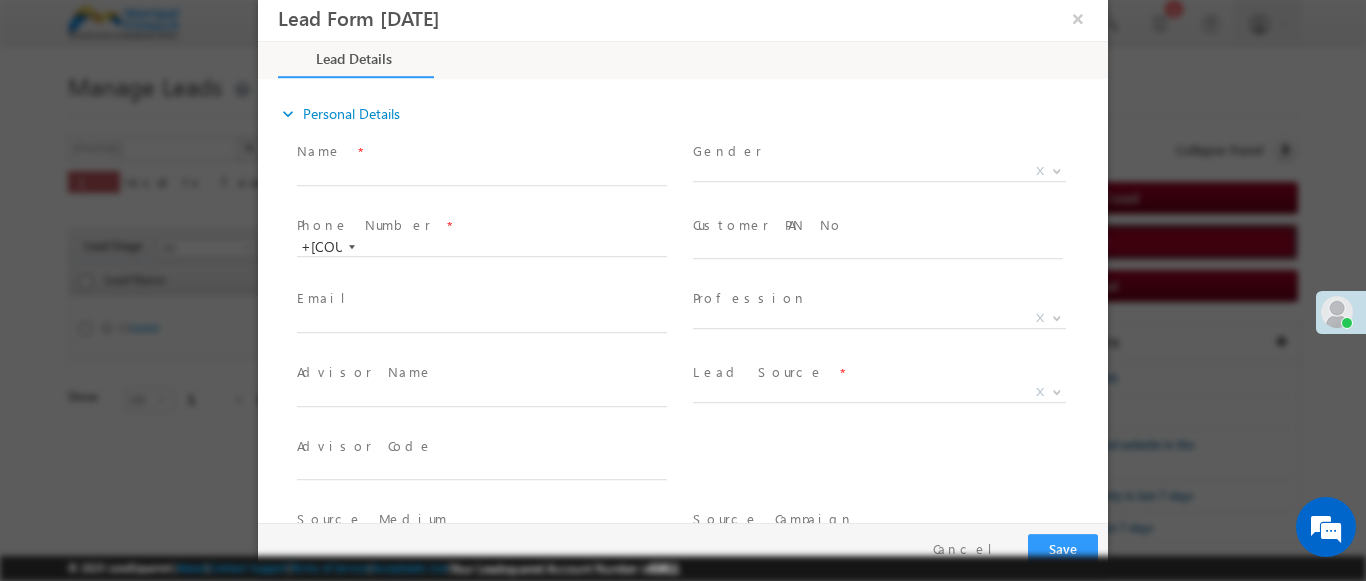 type on "[DATE] [TIME]" 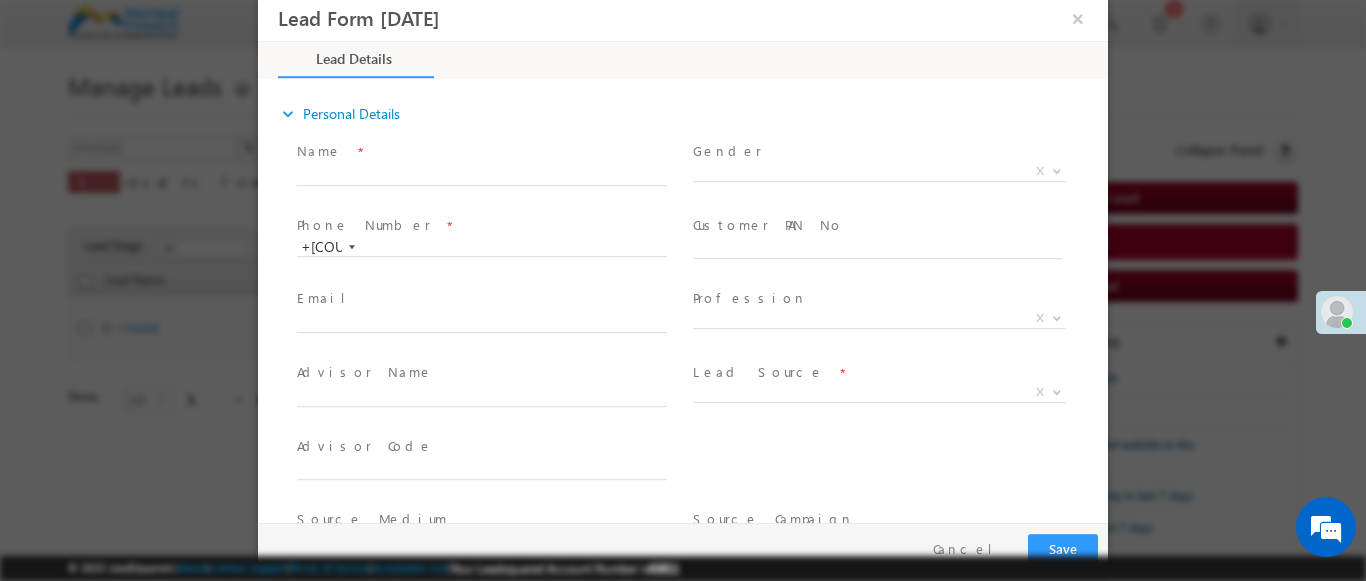 click on "[PERSONAL_DETAILS]" at bounding box center (693, 853) 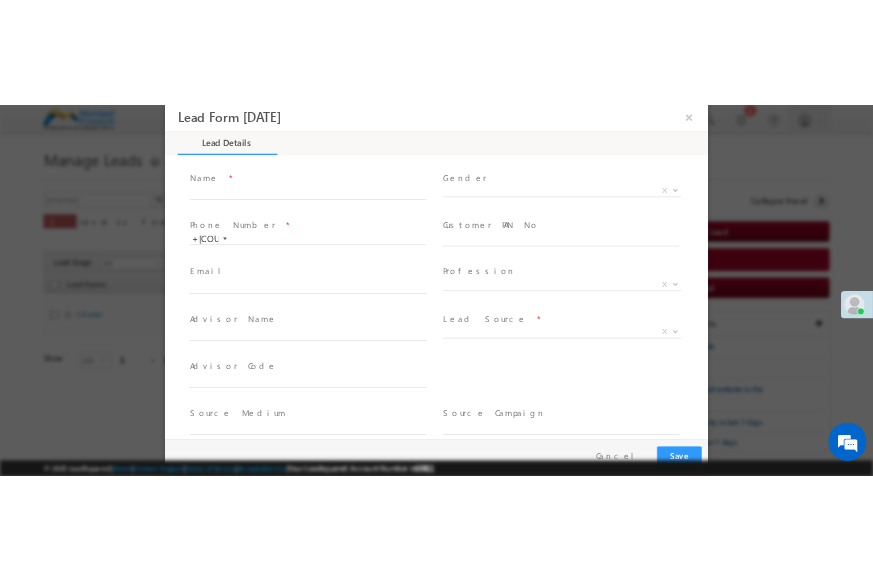 scroll, scrollTop: 0, scrollLeft: 0, axis: both 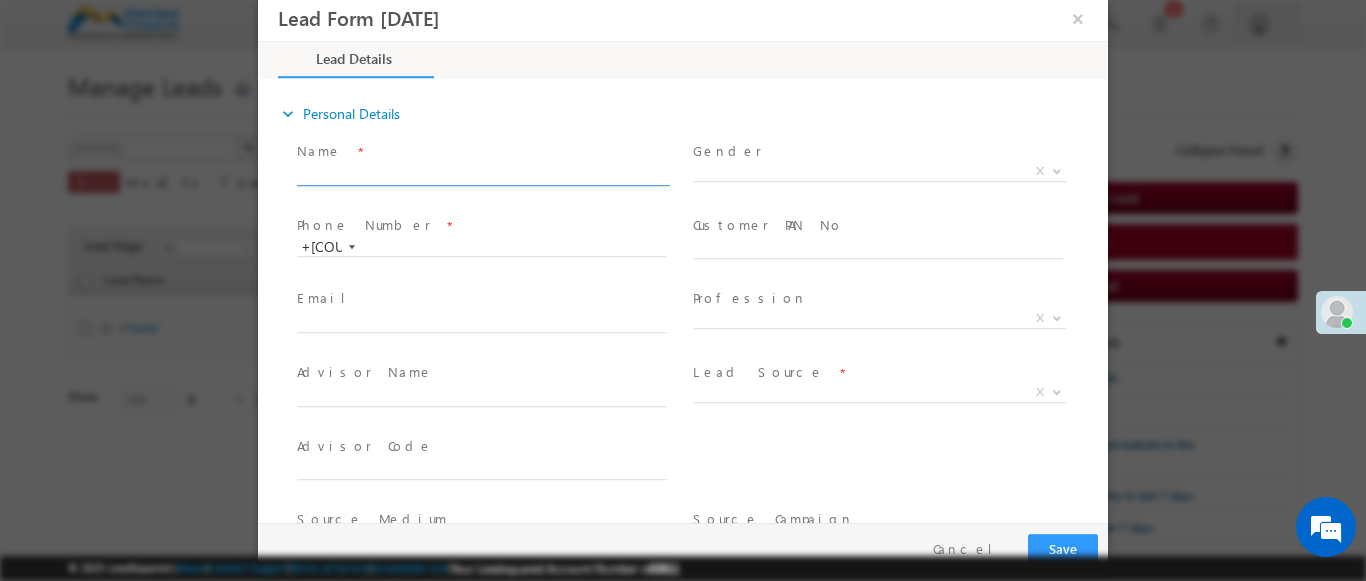 click at bounding box center (482, 176) 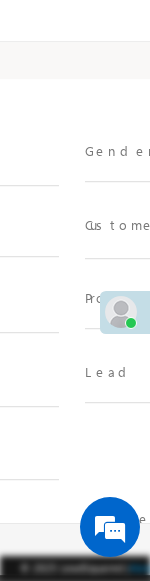 click on "Customer PAN No" at bounding box center (160, 225) 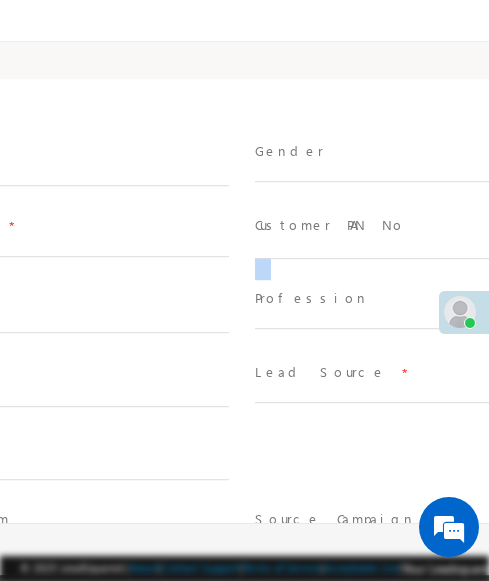 drag, startPoint x: 488, startPoint y: 266, endPoint x: 544, endPoint y: 244, distance: 60.166435 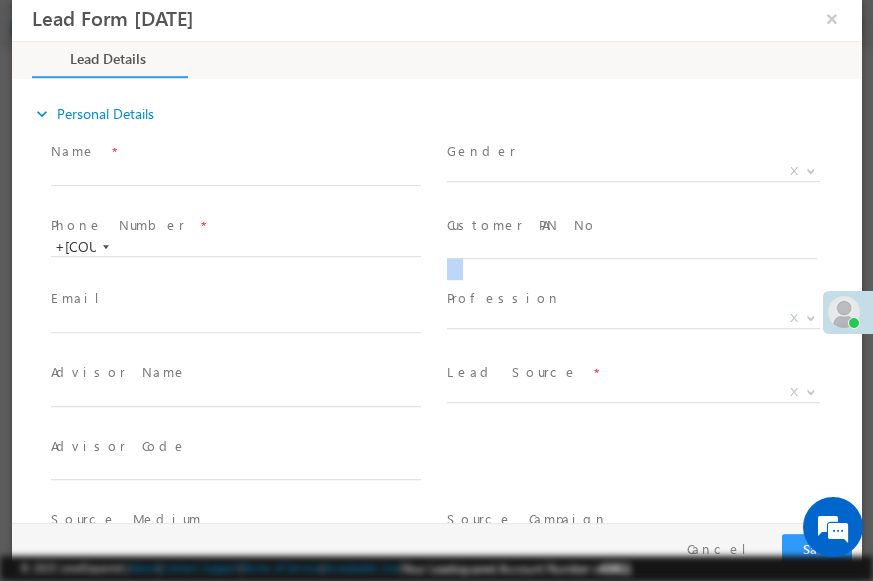 click on "Lead Form [DATE]" at bounding box center [112, 17] 